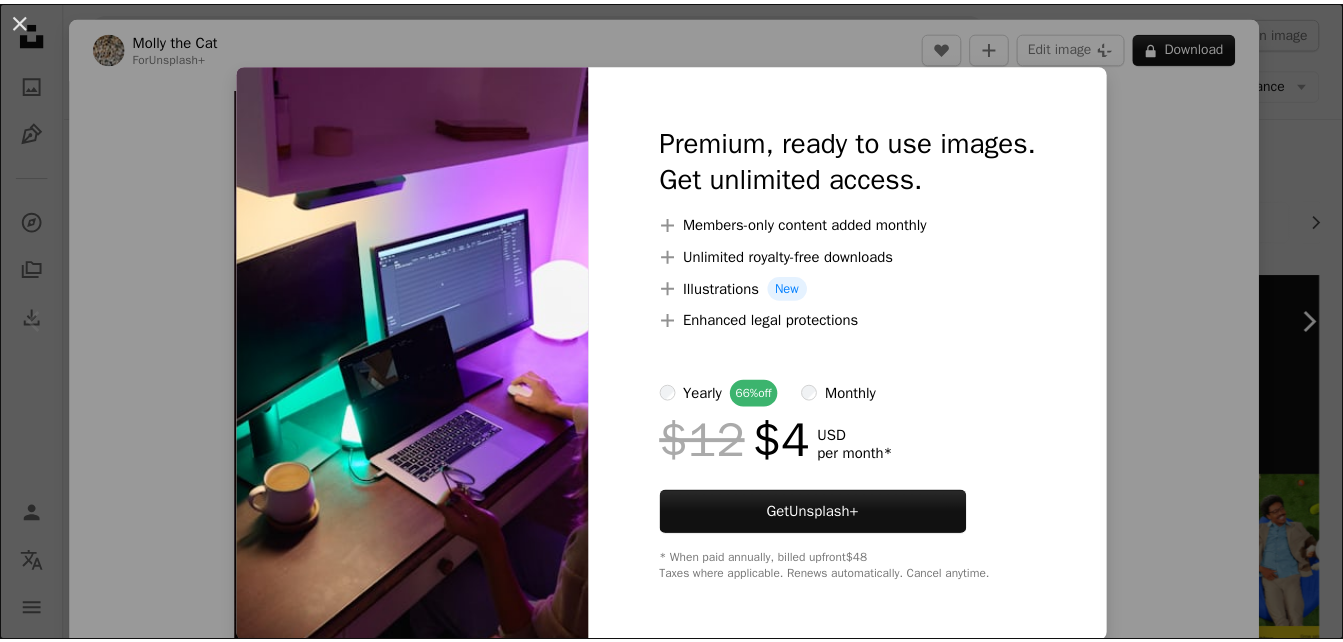 scroll, scrollTop: 300, scrollLeft: 0, axis: vertical 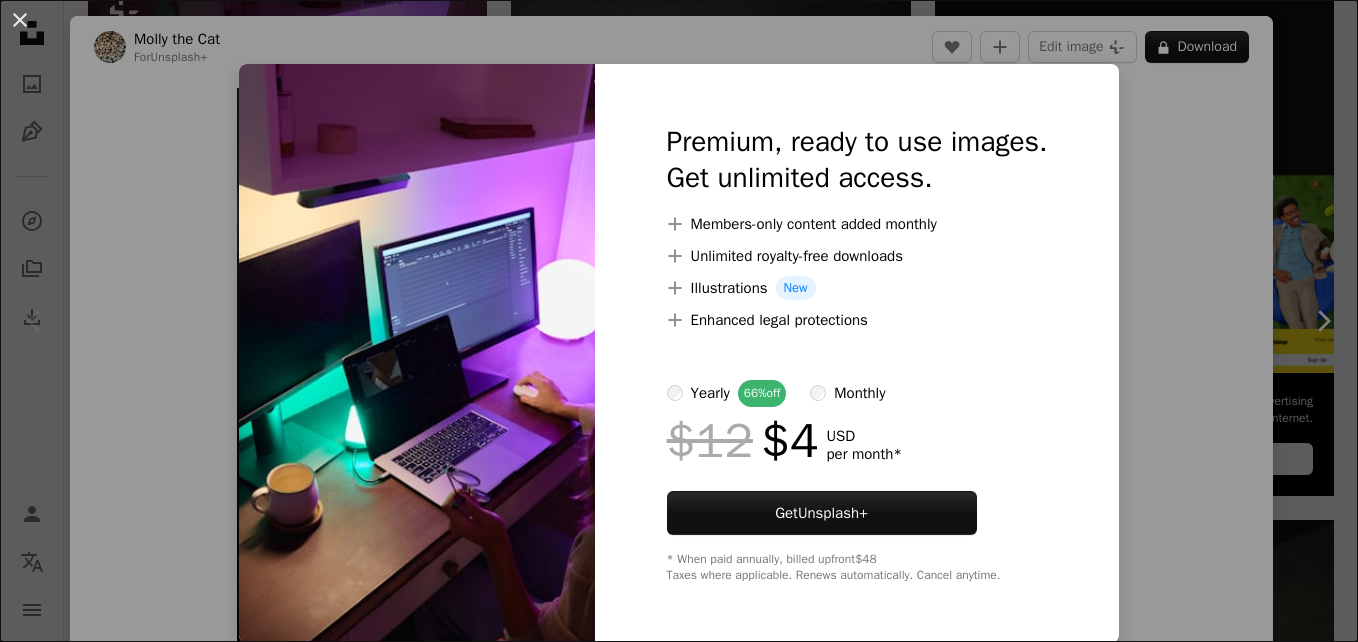 click on "An X shape Premium, ready to use images. Get unlimited access. A plus sign Members-only content added monthly A plus sign Unlimited royalty-free downloads A plus sign Illustrations  New A plus sign Enhanced legal protections yearly 66%  off monthly $12   $4 USD per month * Get  Unsplash+ * When paid annually, billed upfront  $48 Taxes where applicable. Renews automatically. Cancel anytime." at bounding box center (679, 321) 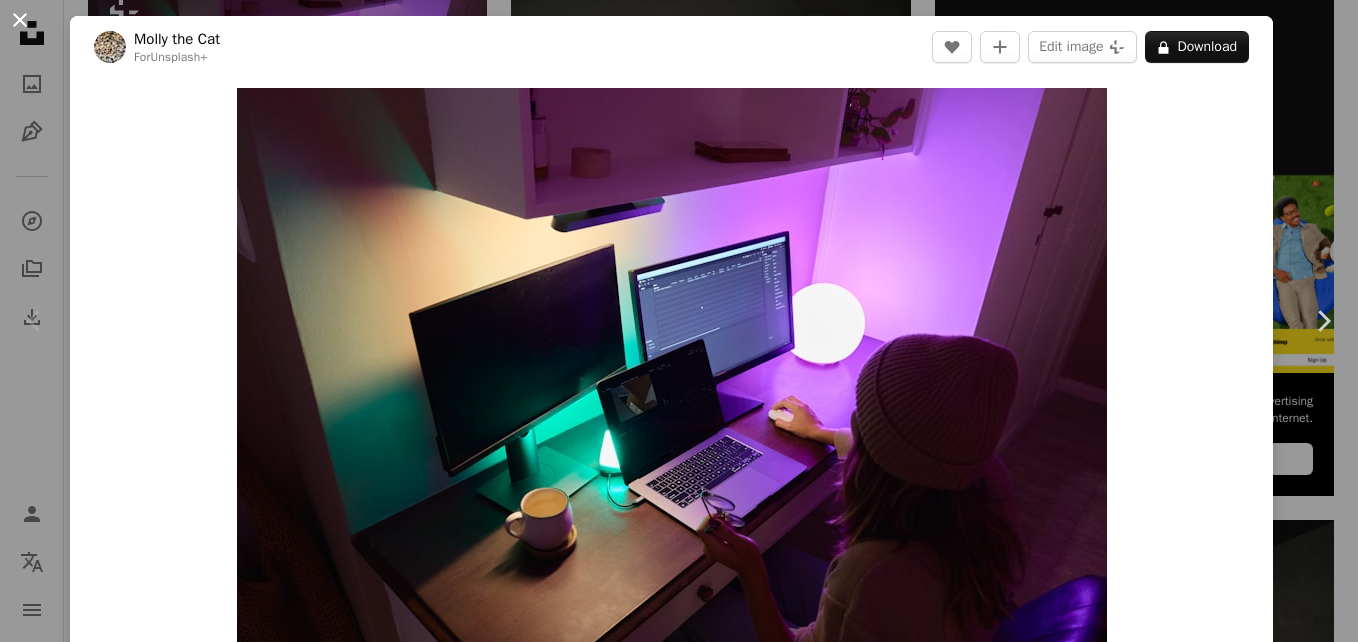 click on "An X shape" at bounding box center [20, 20] 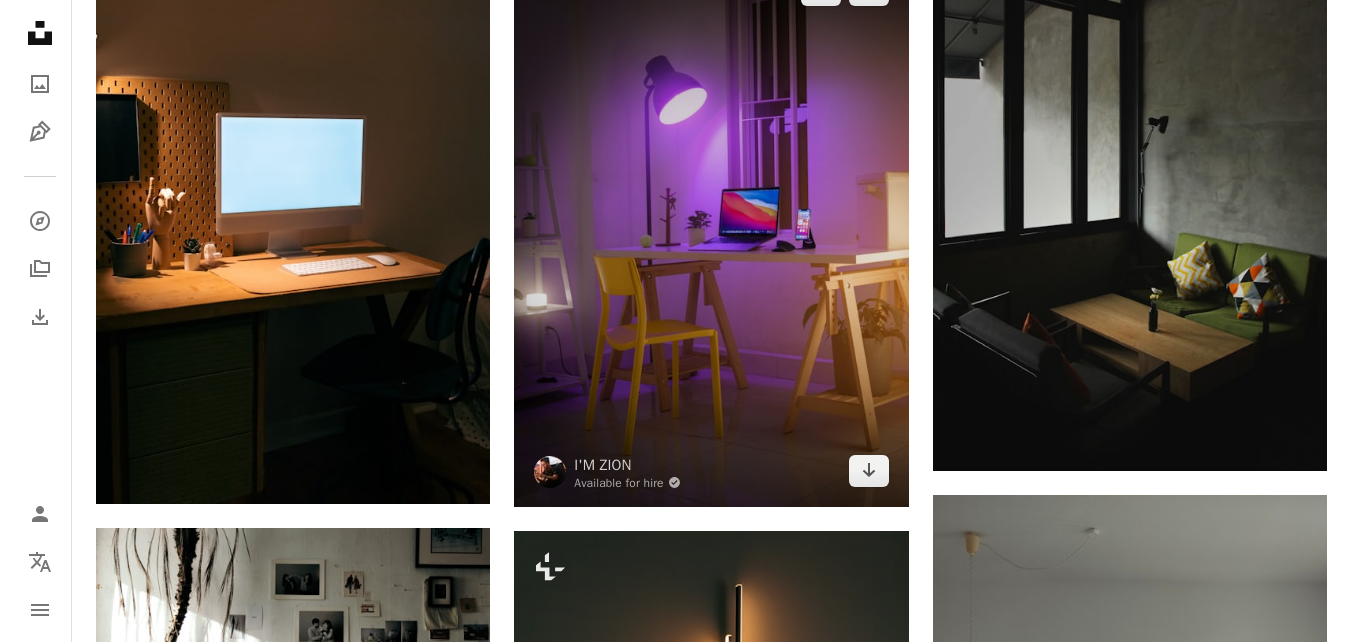 scroll, scrollTop: 900, scrollLeft: 0, axis: vertical 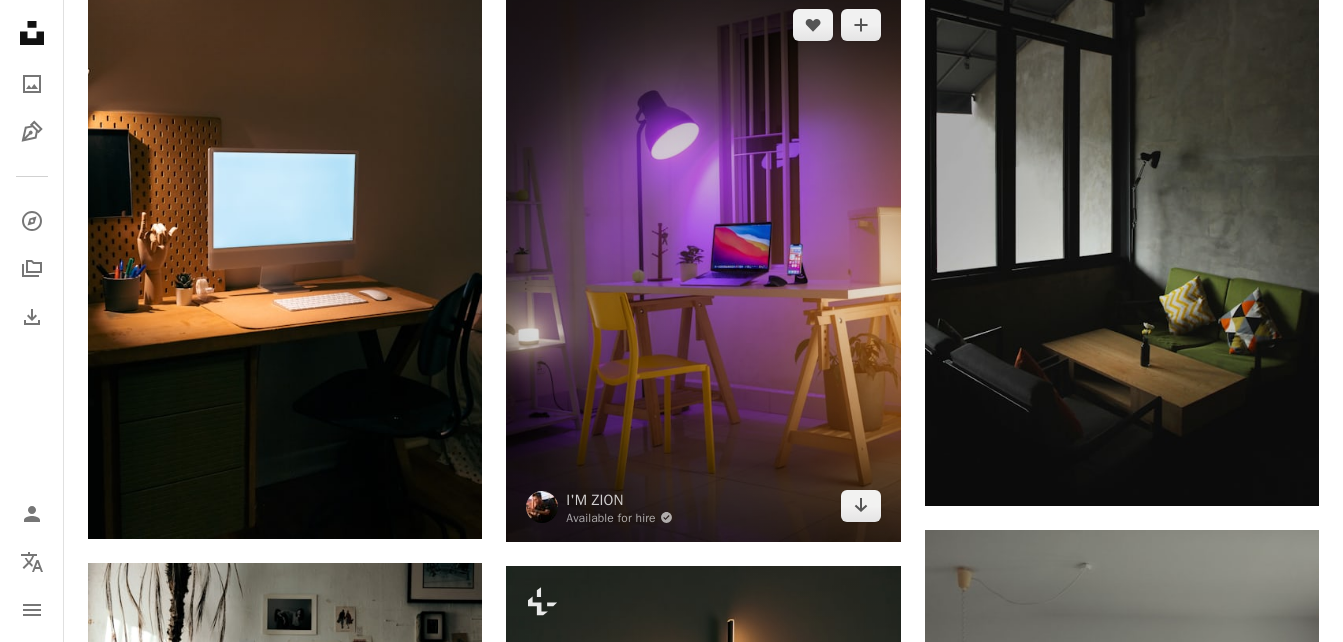 click at bounding box center (703, 265) 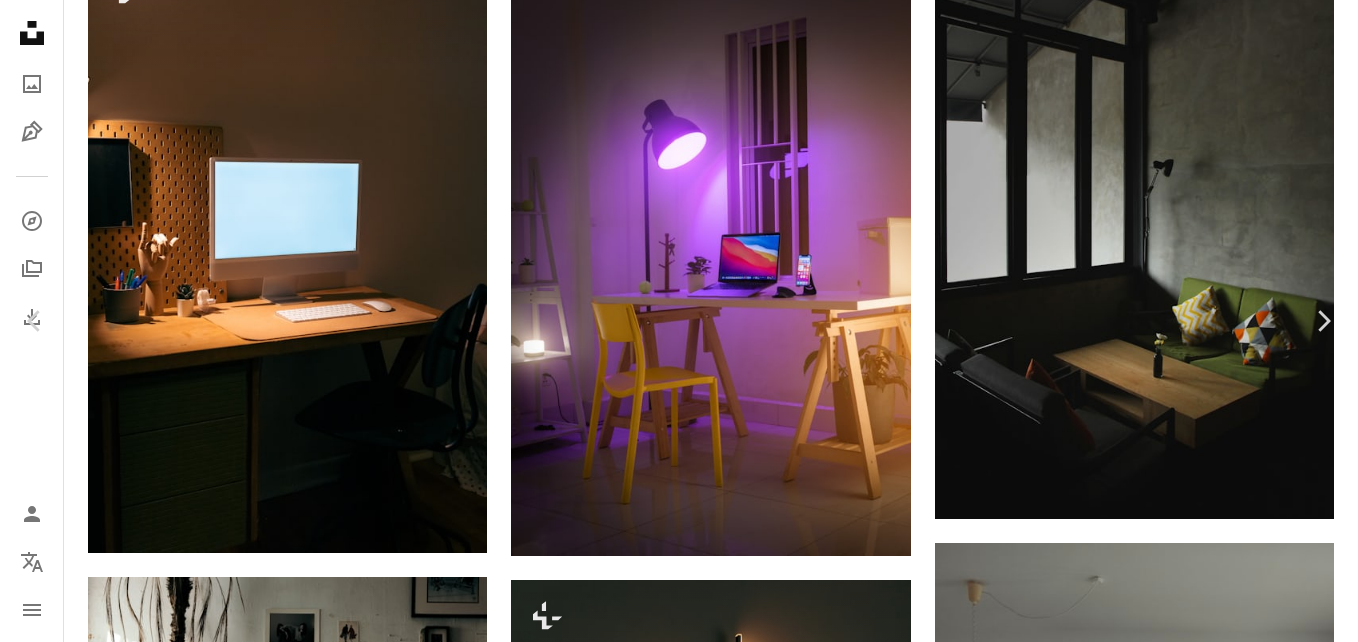 click on "Chevron down" 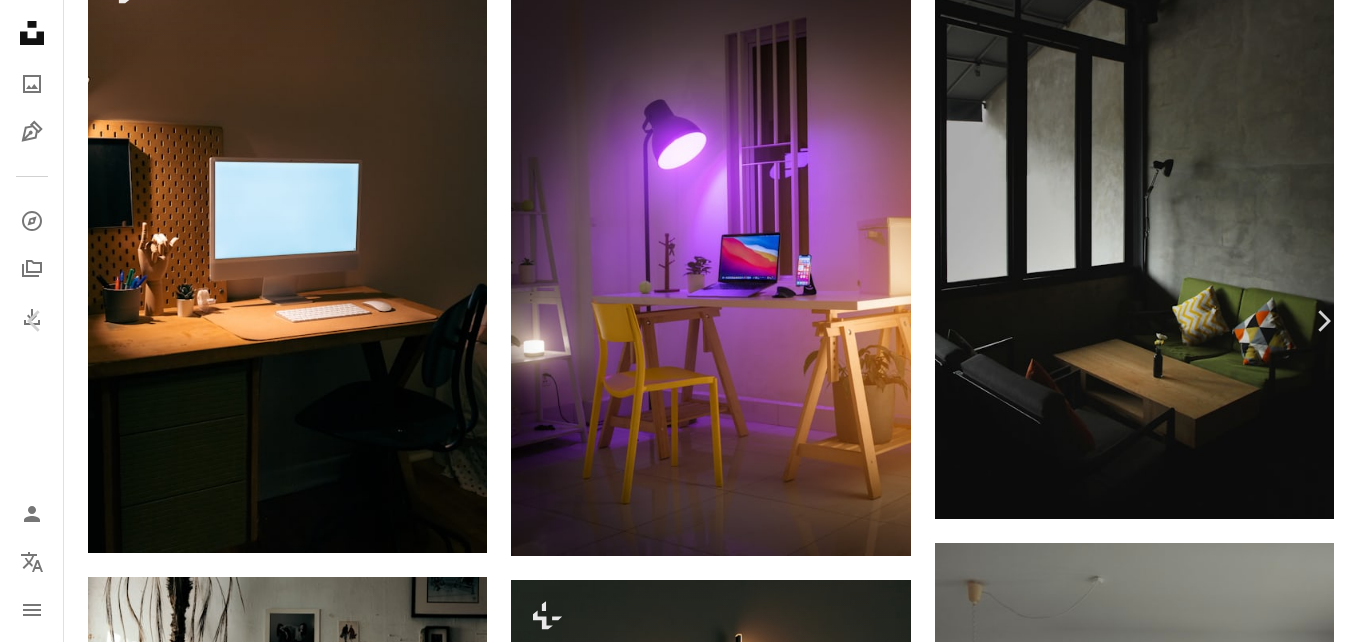 click on "An X shape Chevron left Chevron right [PERSON] Available for hire A checkmark inside of a circle A heart A plus sign Edit image   Plus sign for Unsplash+ Download free Chevron down Zoom in Views 384,276 Downloads 2,405 Featured in Photos A forward-right arrow Share Info icon Info More Actions Calendar outlined Published on  January 31, 2021 Camera Canon, EOS 5D Mark IV Safety Free to use under the  Unsplash License computer interior design furniture table desk lighting chair electronics screen monitor display indoors lcd screen Free pictures Browse premium related images on iStock  |  Save 20% with code UNSPLASH20 View more on iStock  ↗ Related images A heart A plus sign [PERSON] Available for hire A checkmark inside of a circle Arrow pointing down A heart A plus sign [FIRST] [LAST] Available for hire A checkmark inside of a circle Arrow pointing down Plus sign for Unsplash+ A heart A plus sign Molly the Cat For  Unsplash+ A lock   Download A heart A plus sign Sunil kumar Available for hire A heart A heart" at bounding box center (679, 4441) 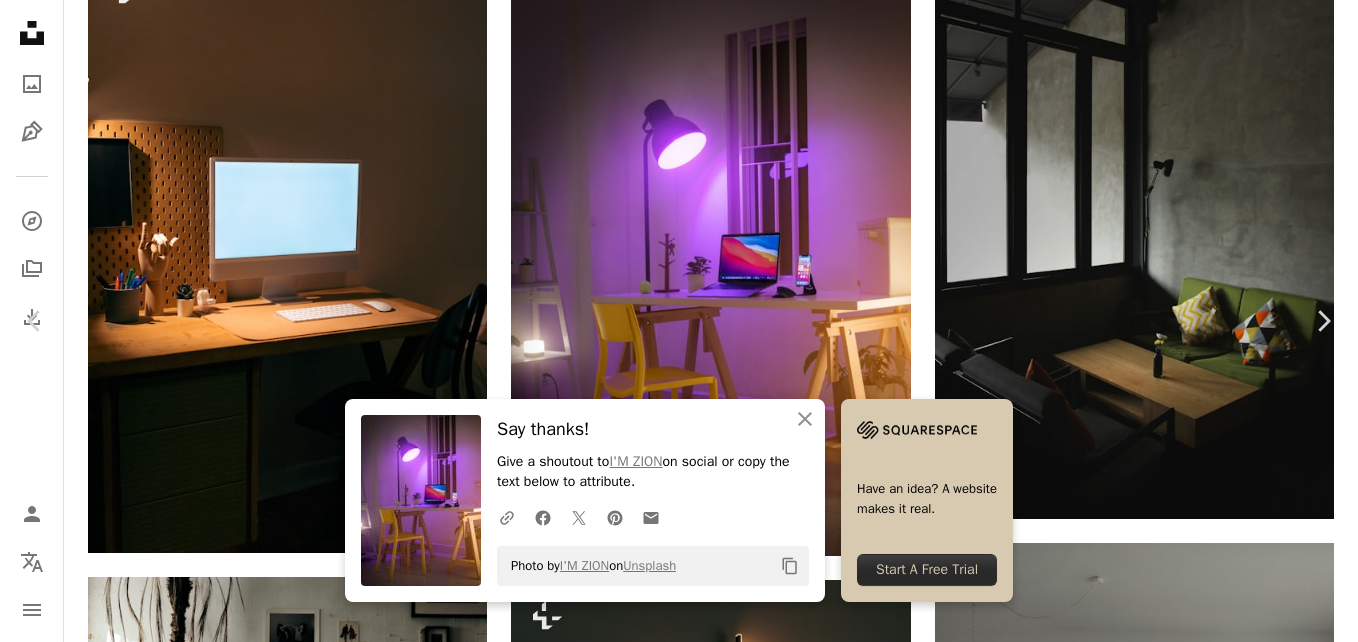 click on "Zoom in" at bounding box center (671, 4498) 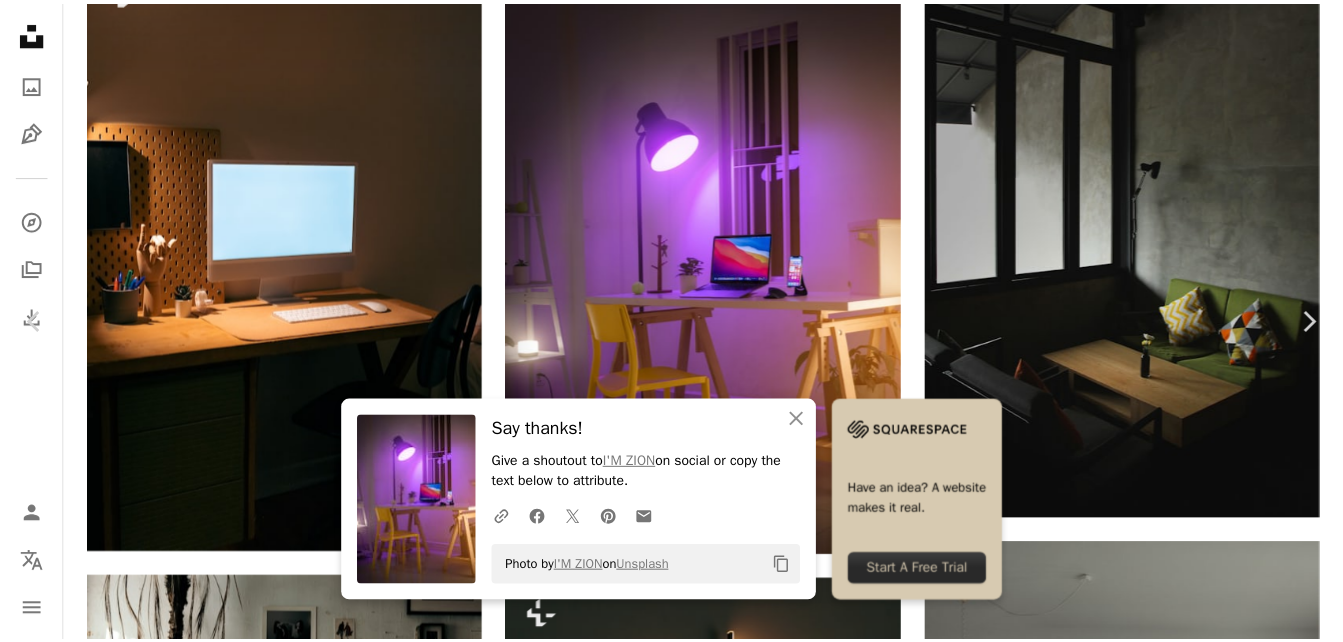 scroll, scrollTop: 200, scrollLeft: 0, axis: vertical 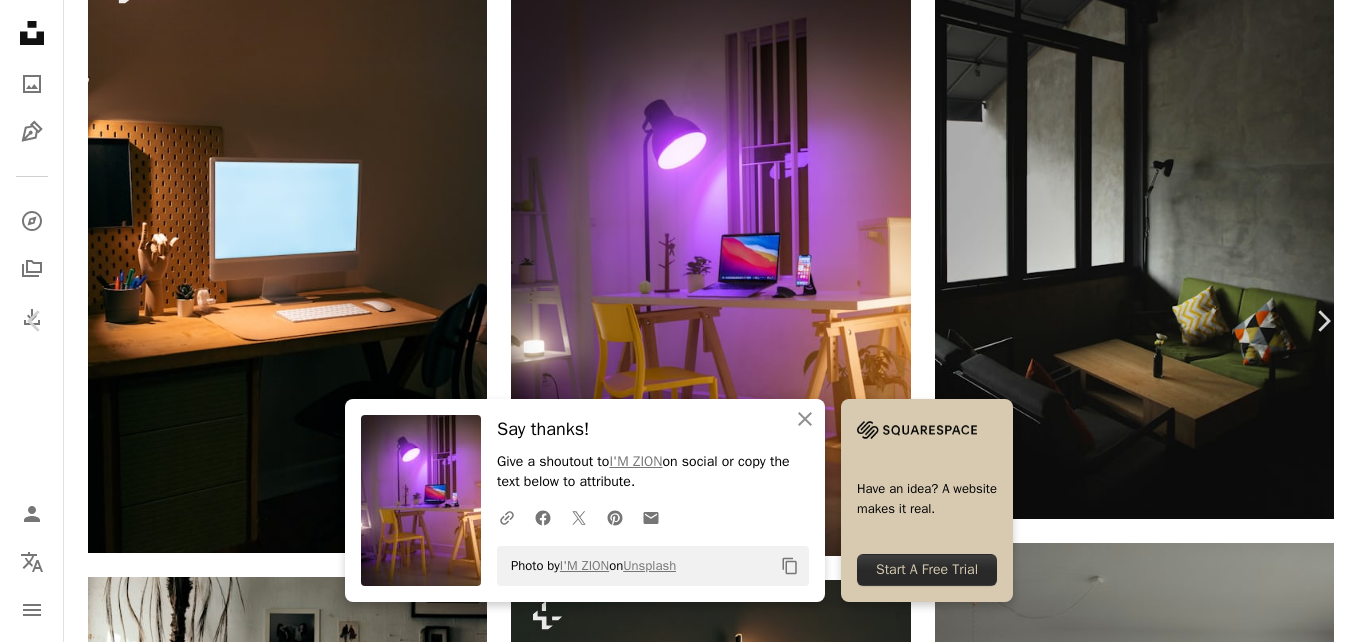 click on "An X shape" at bounding box center [20, 20] 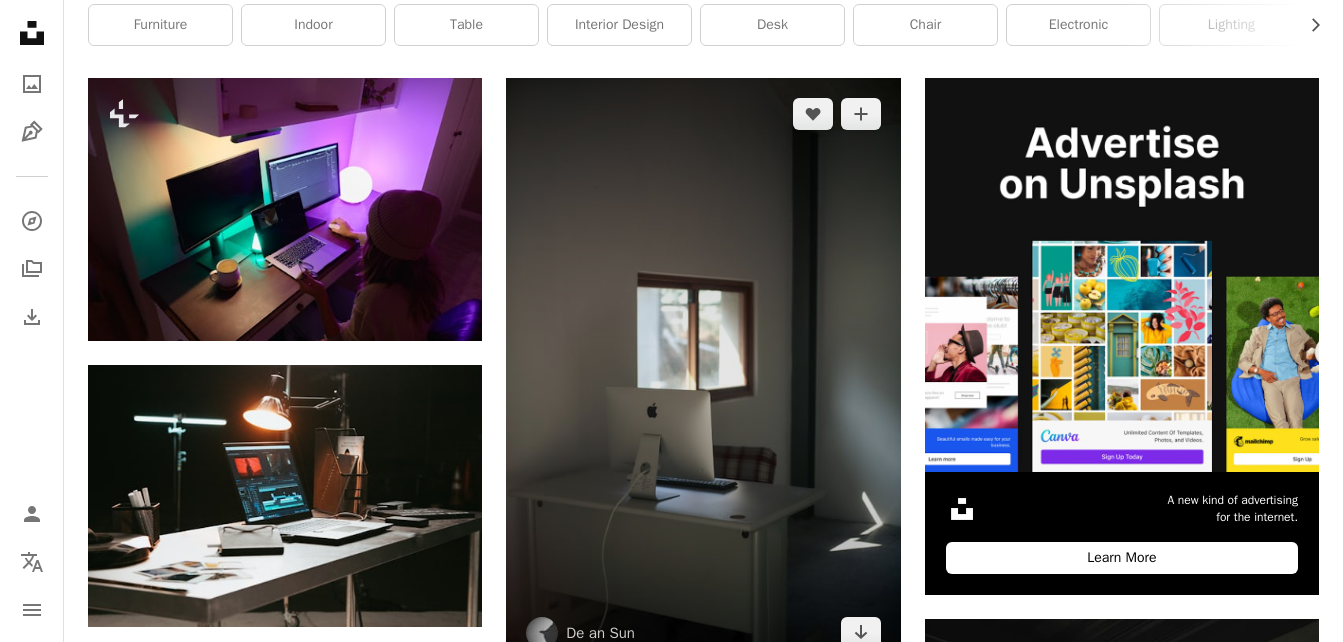 scroll, scrollTop: 0, scrollLeft: 0, axis: both 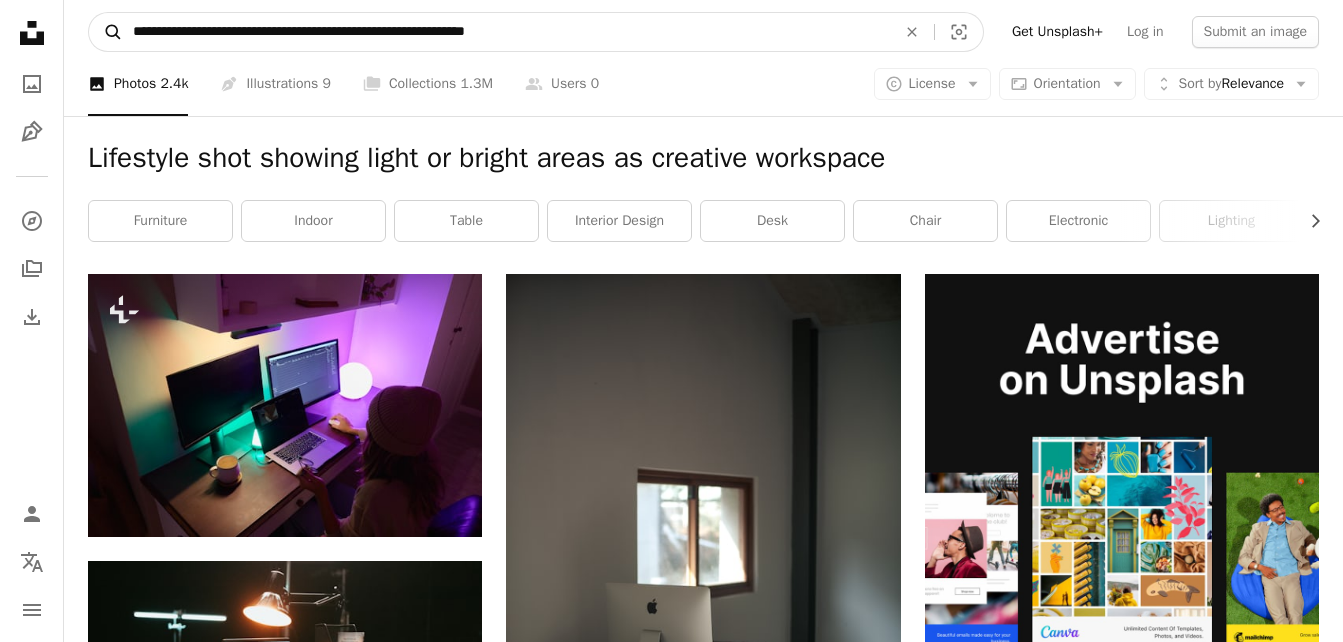 drag, startPoint x: 583, startPoint y: 20, endPoint x: 117, endPoint y: 24, distance: 466.01718 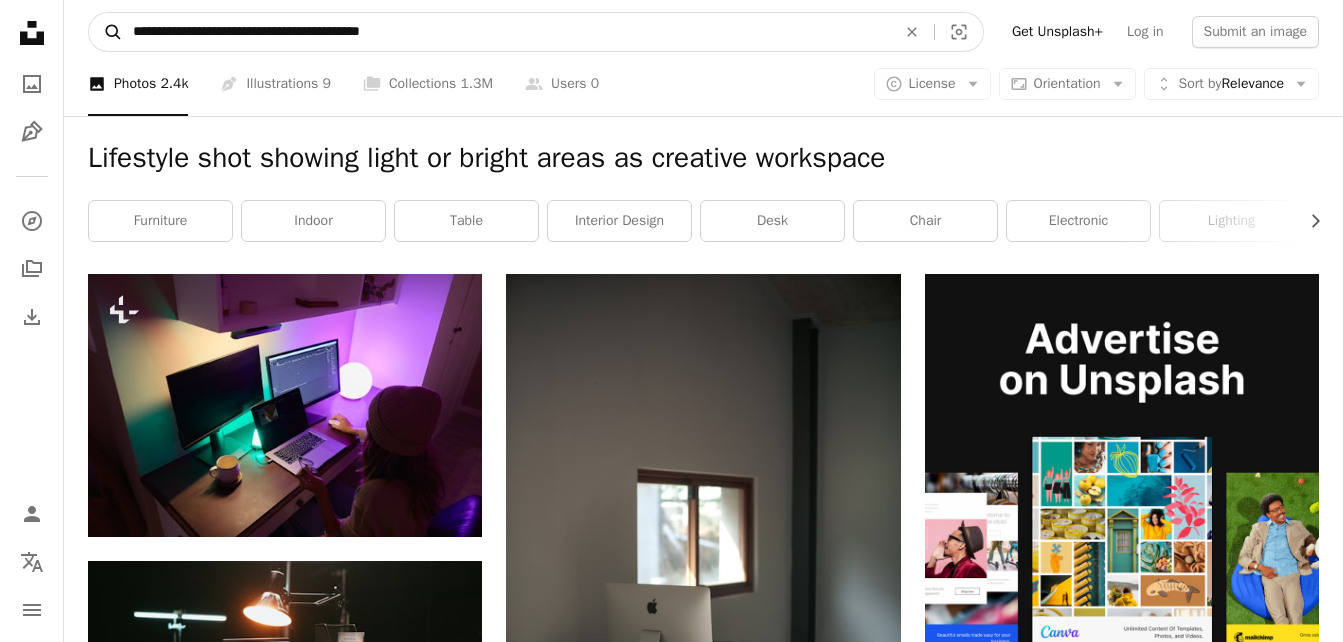 type on "**********" 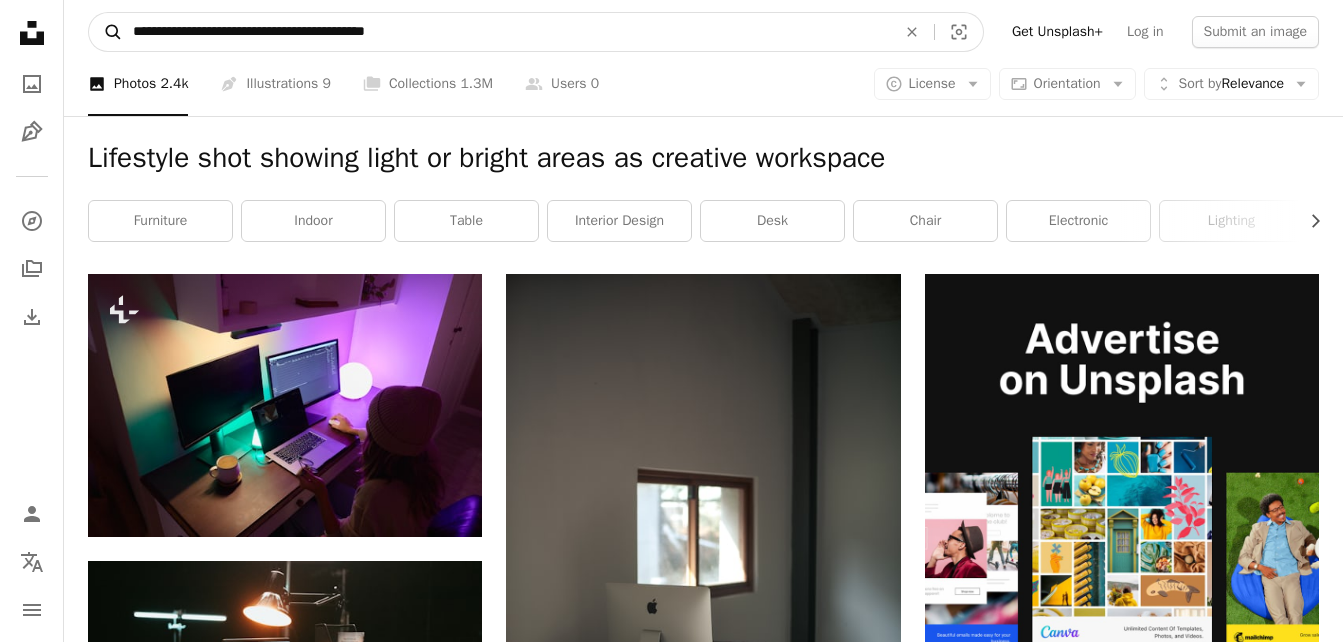 click on "A magnifying glass" at bounding box center [106, 32] 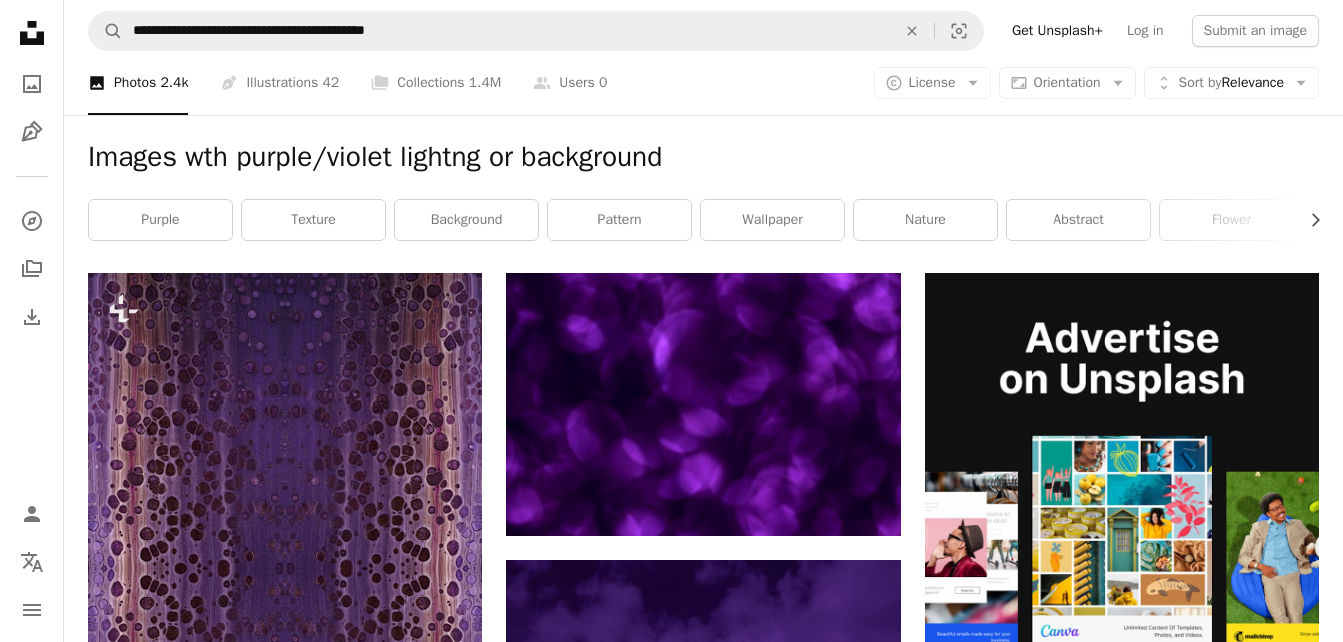 scroll, scrollTop: 0, scrollLeft: 0, axis: both 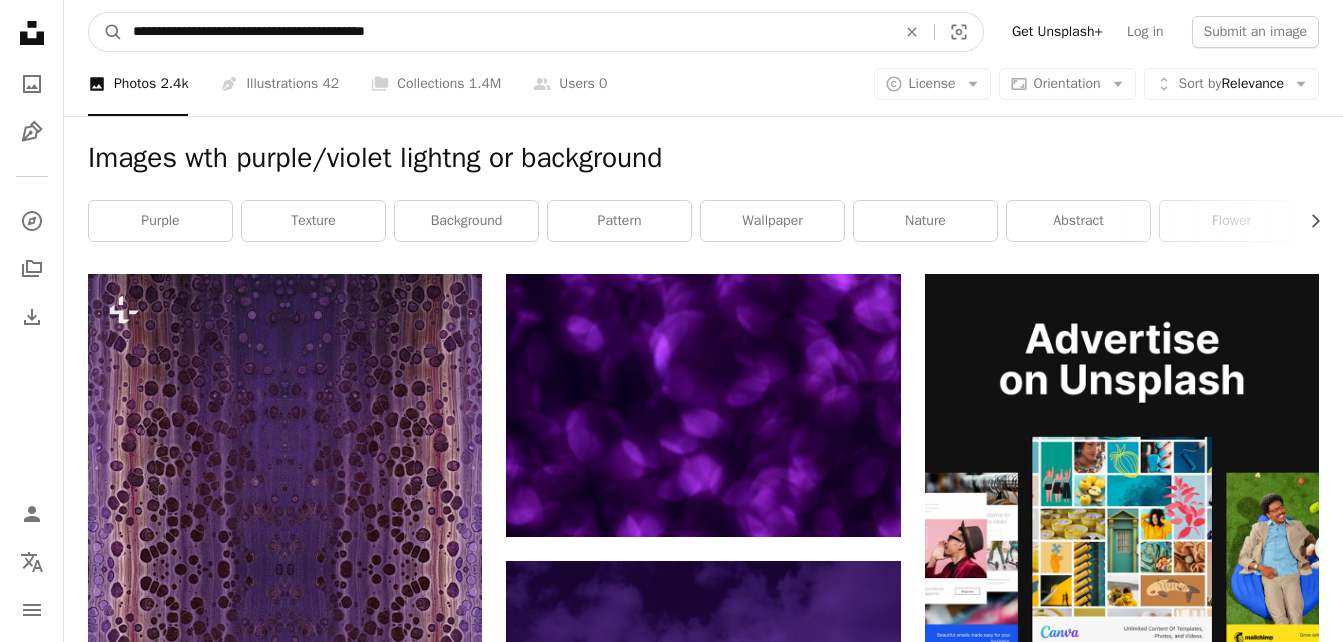 click on "**********" at bounding box center (506, 32) 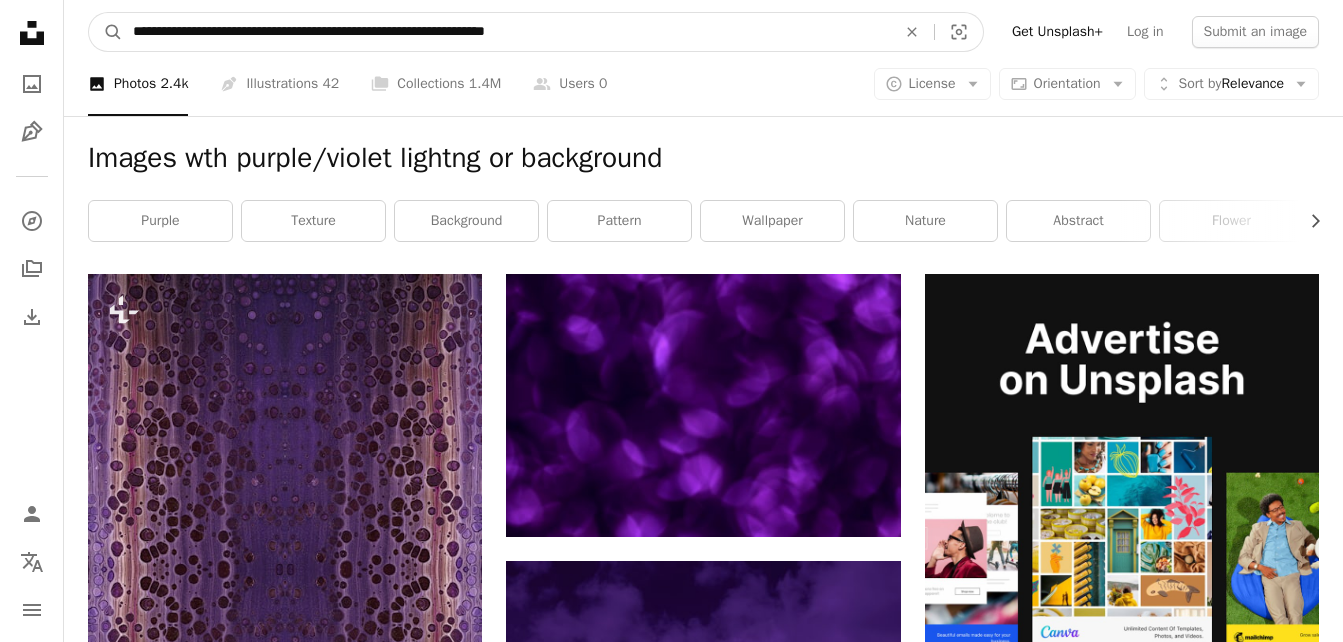type on "**********" 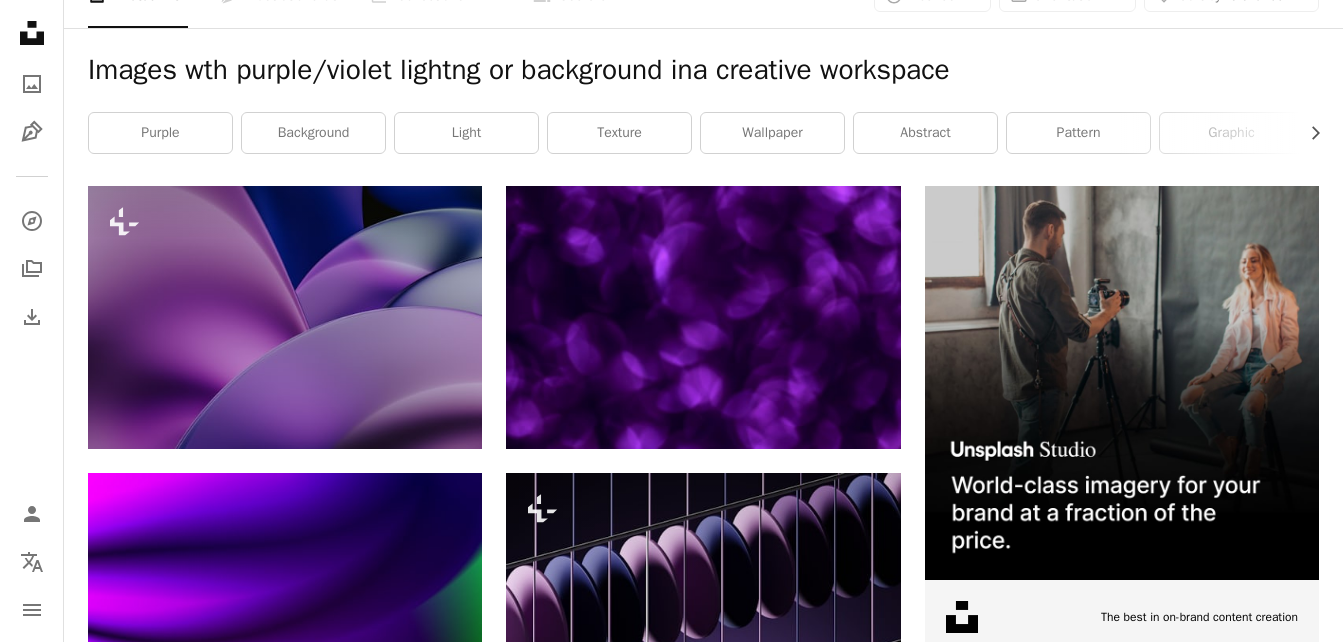 scroll, scrollTop: 0, scrollLeft: 0, axis: both 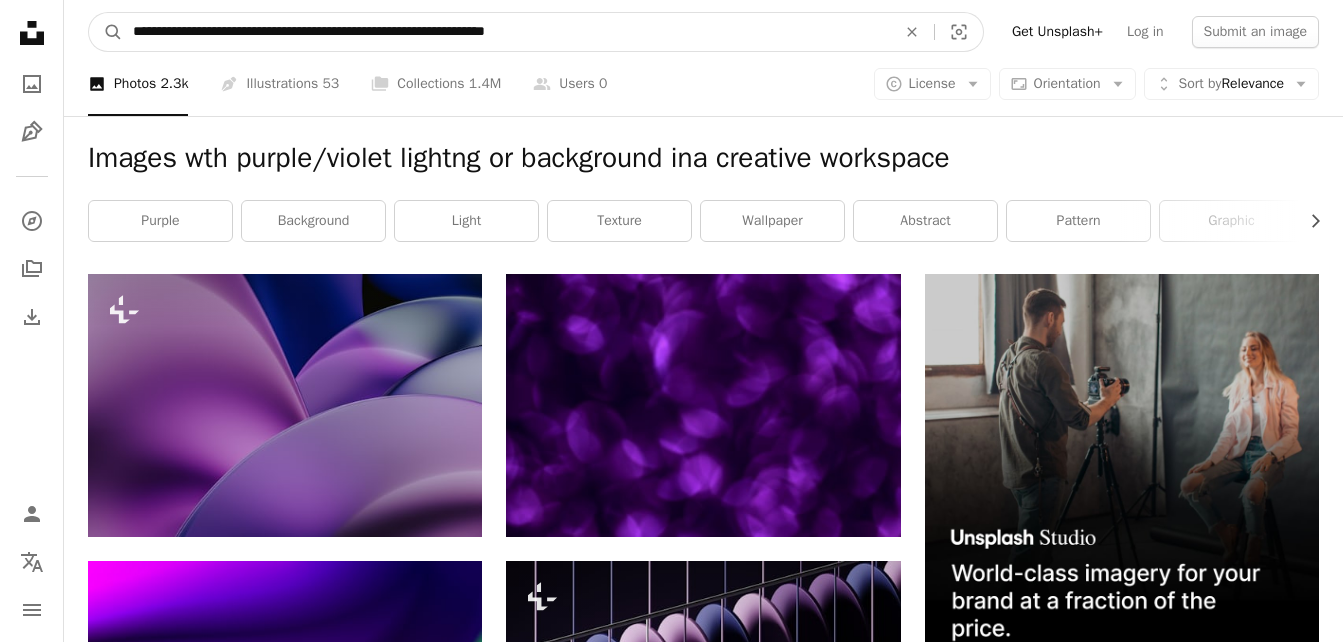 drag, startPoint x: 627, startPoint y: 44, endPoint x: 46, endPoint y: 21, distance: 581.4551 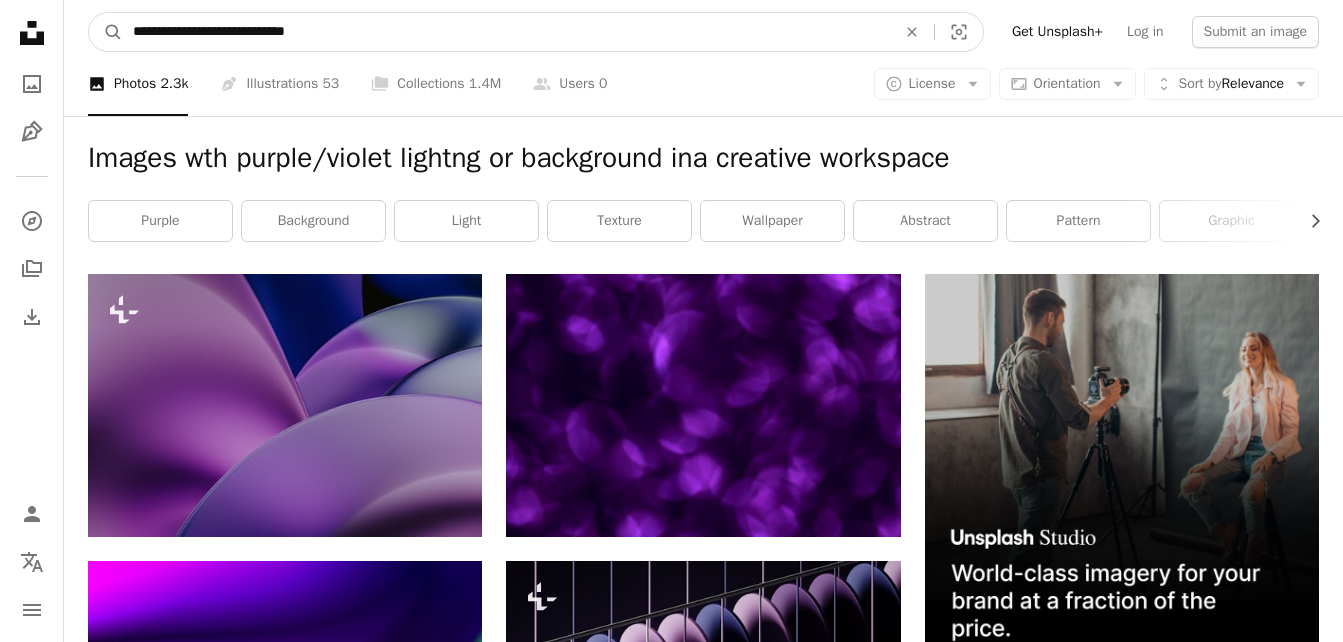 type on "**********" 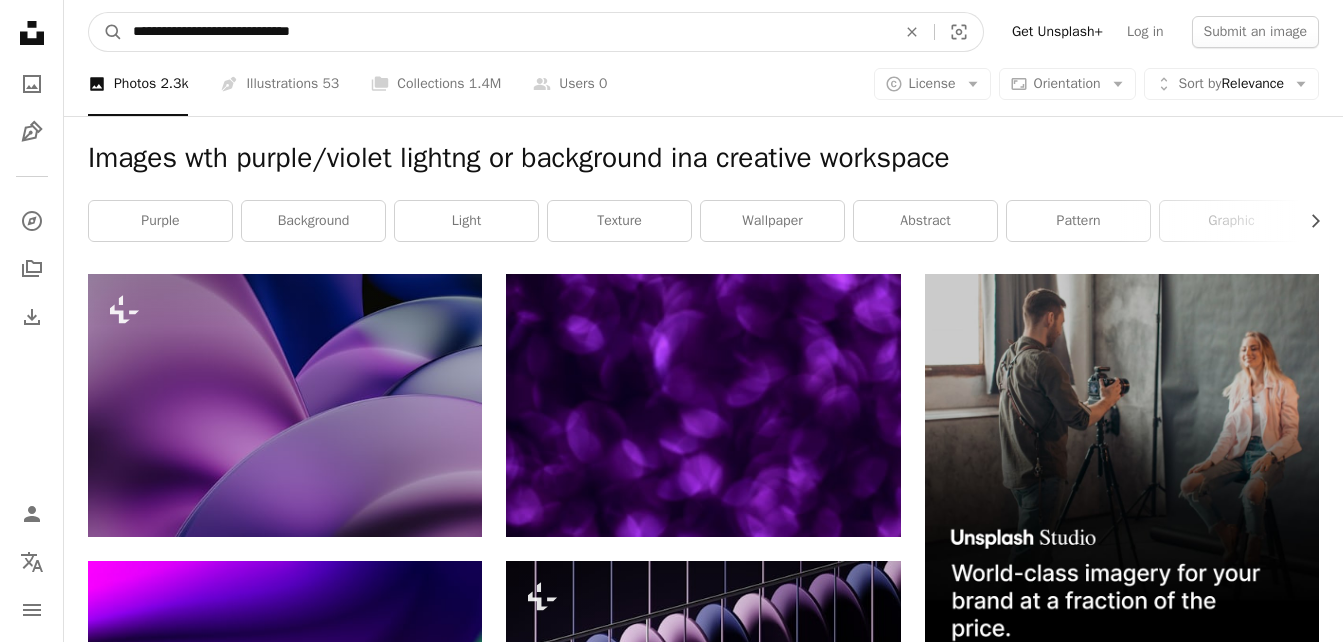 click on "A magnifying glass" at bounding box center (106, 32) 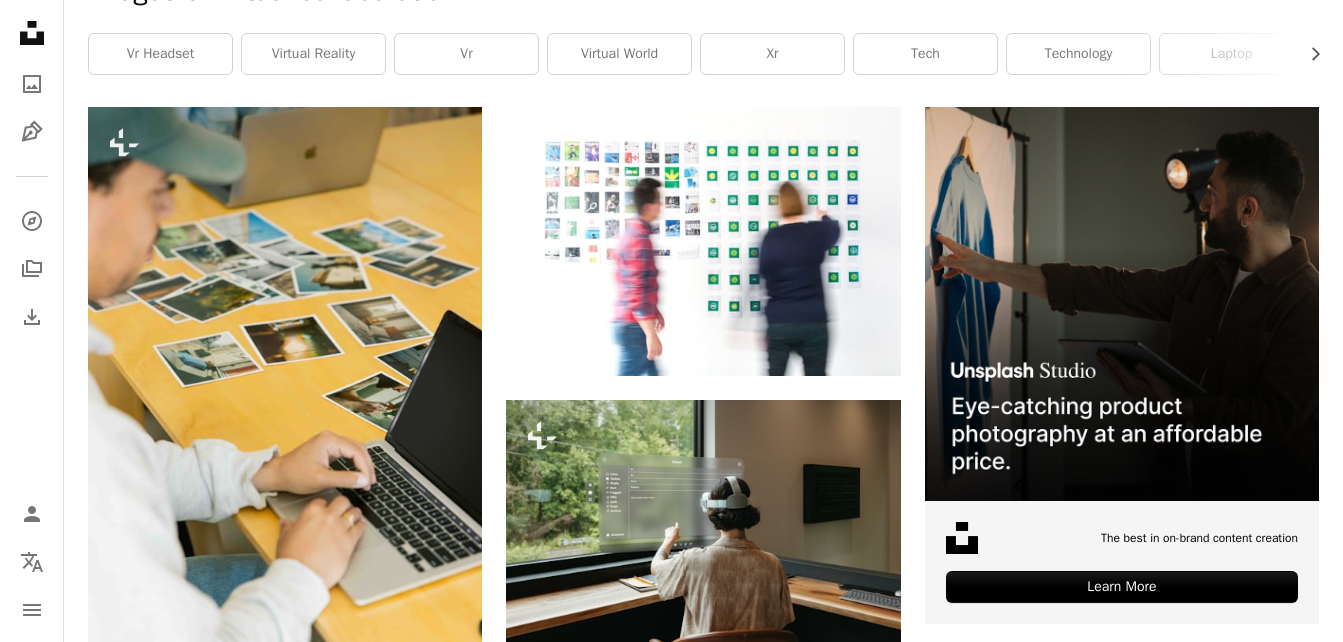 scroll, scrollTop: 0, scrollLeft: 0, axis: both 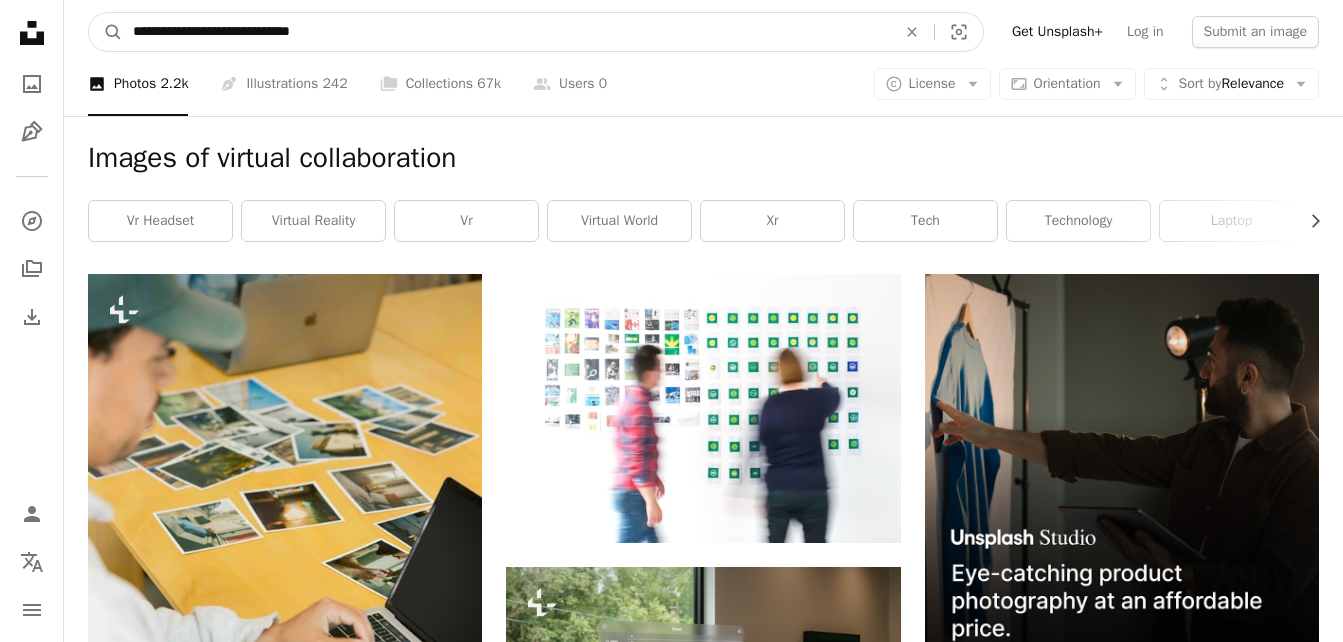 click on "**********" at bounding box center [506, 32] 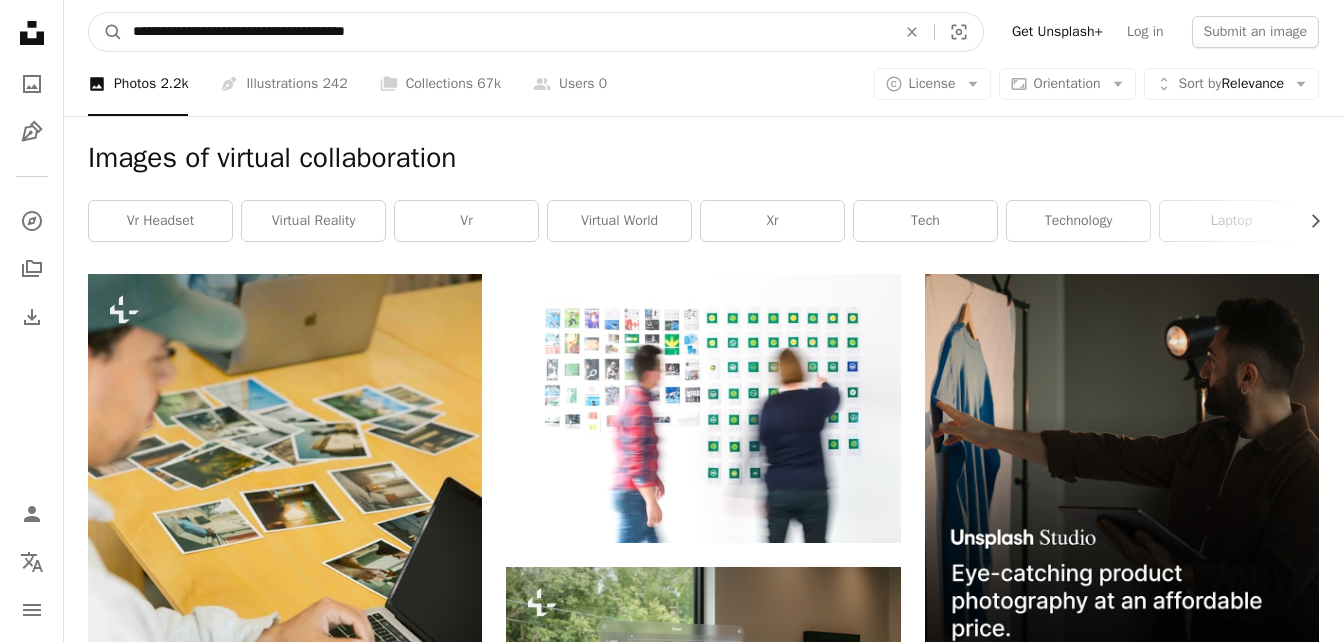 type on "**********" 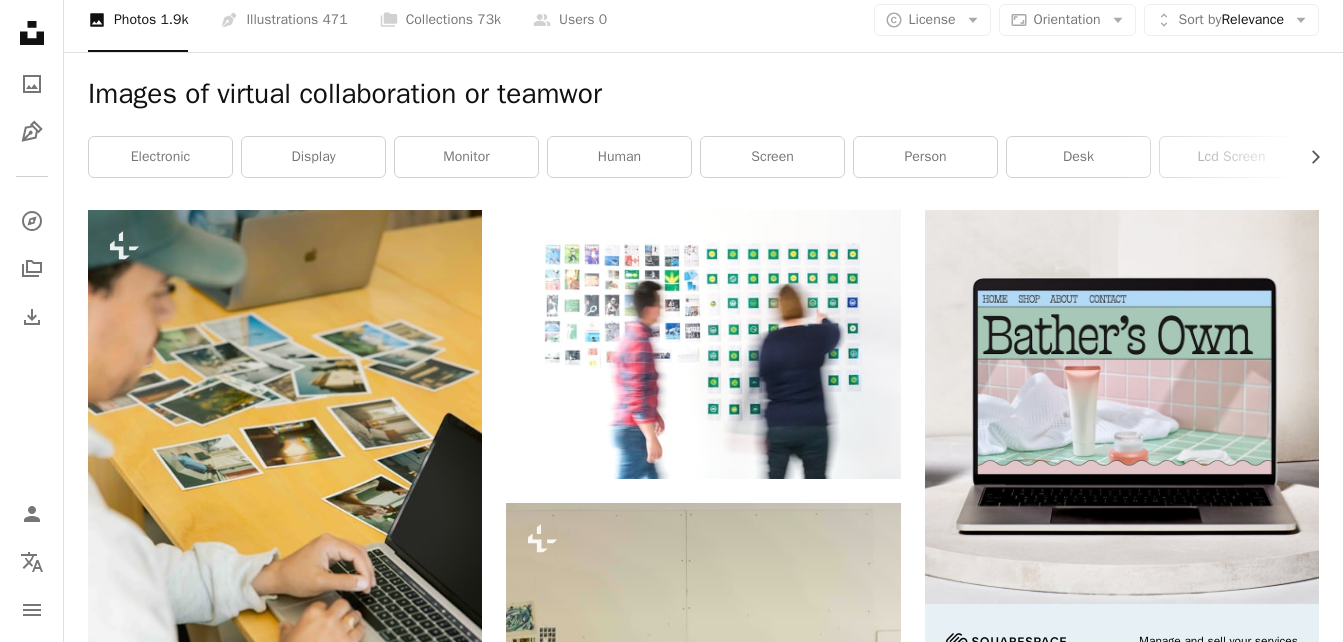scroll, scrollTop: 100, scrollLeft: 0, axis: vertical 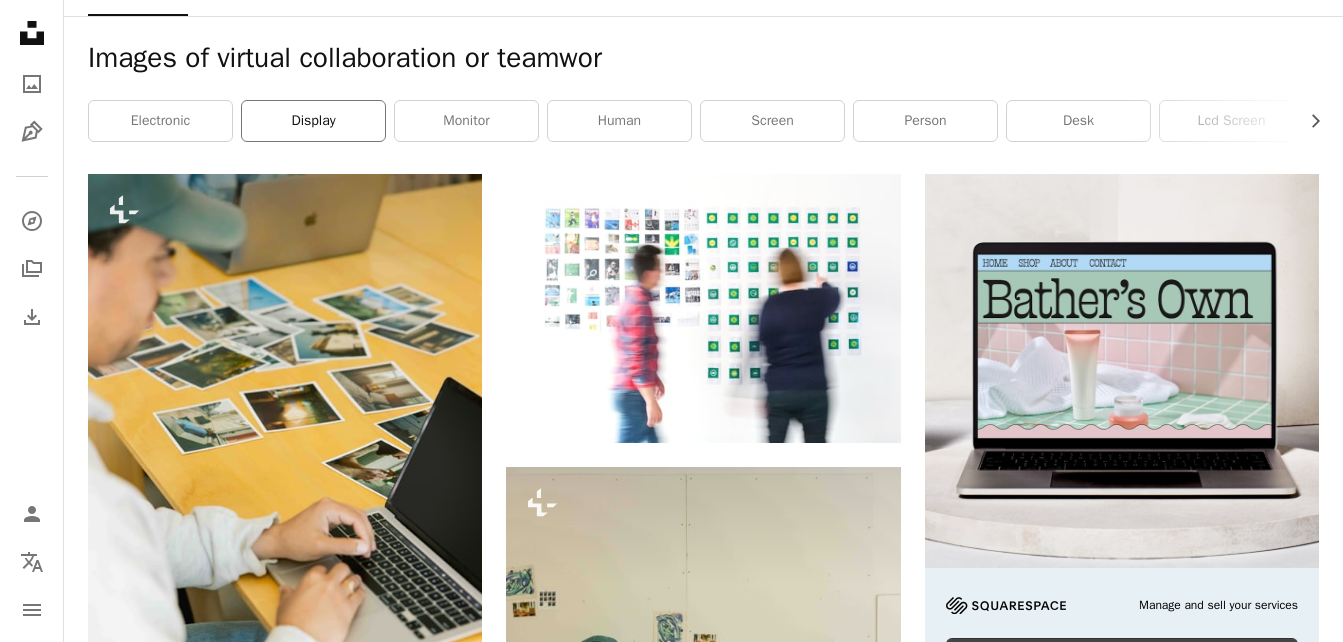 click on "display" at bounding box center (313, 121) 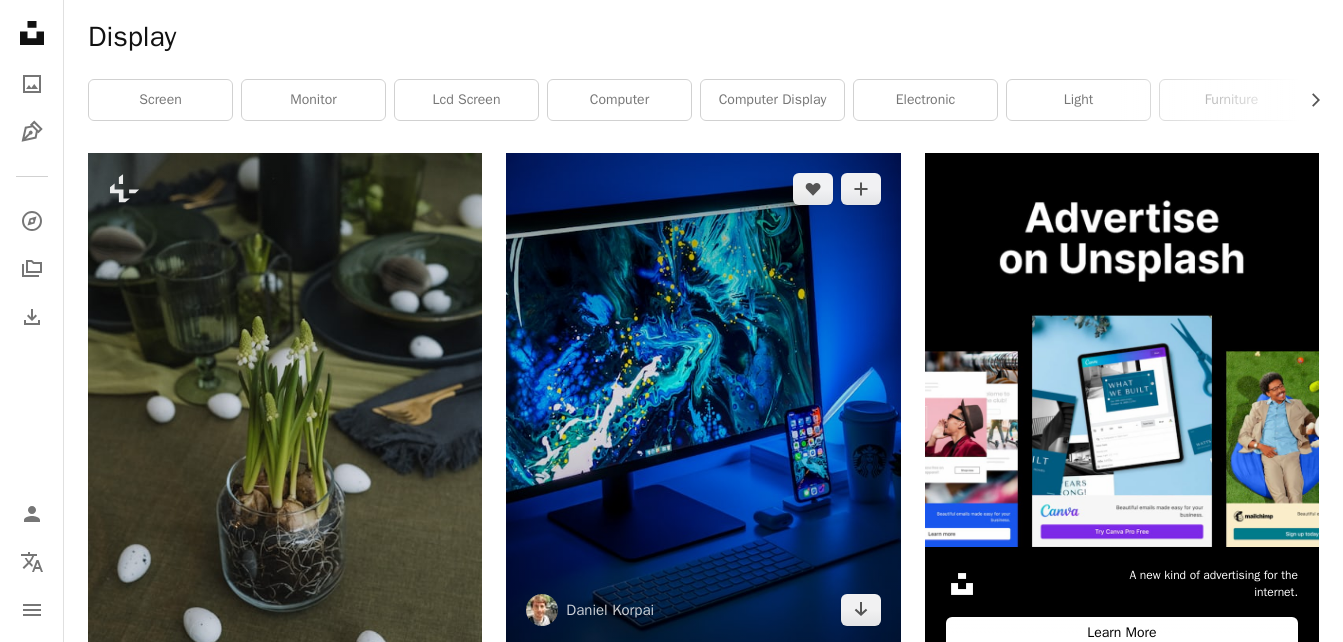 scroll, scrollTop: 0, scrollLeft: 0, axis: both 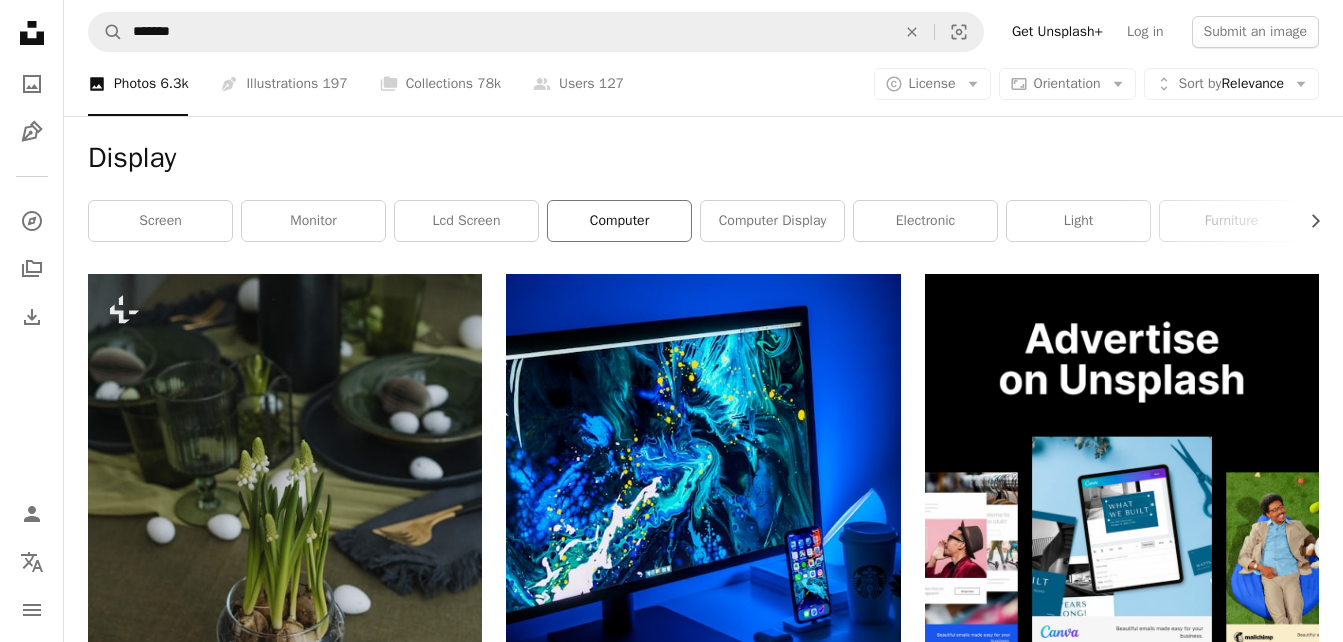 click on "computer" at bounding box center (619, 221) 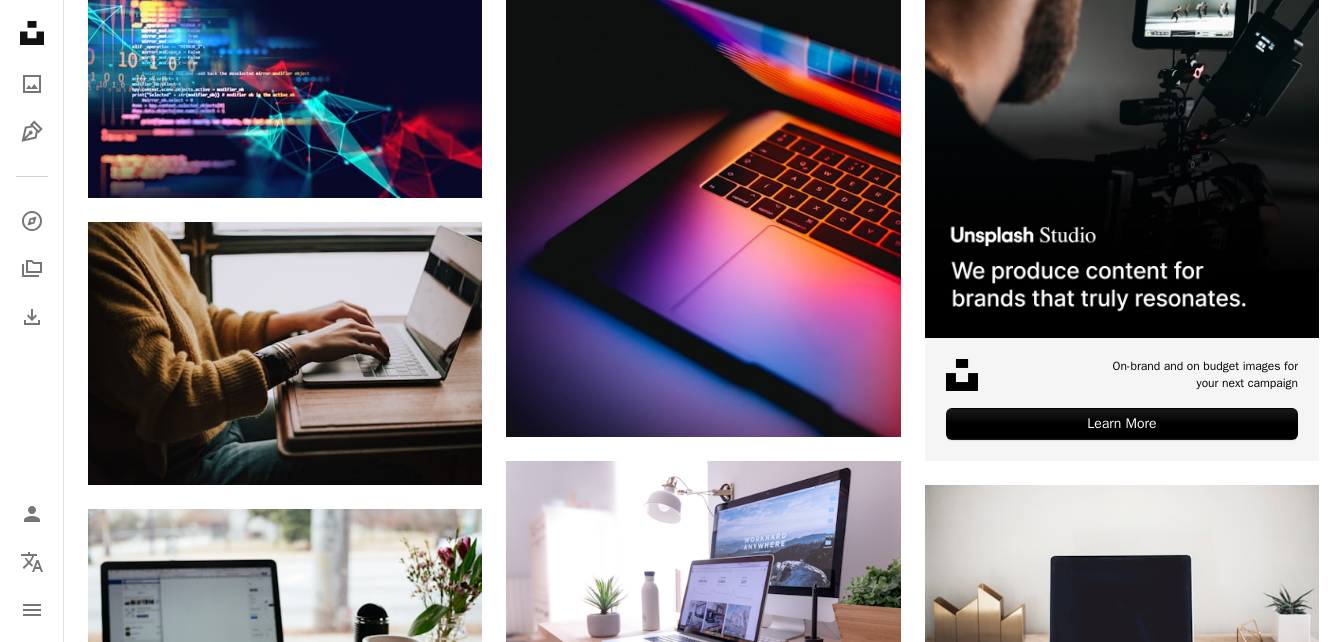 scroll, scrollTop: 200, scrollLeft: 0, axis: vertical 